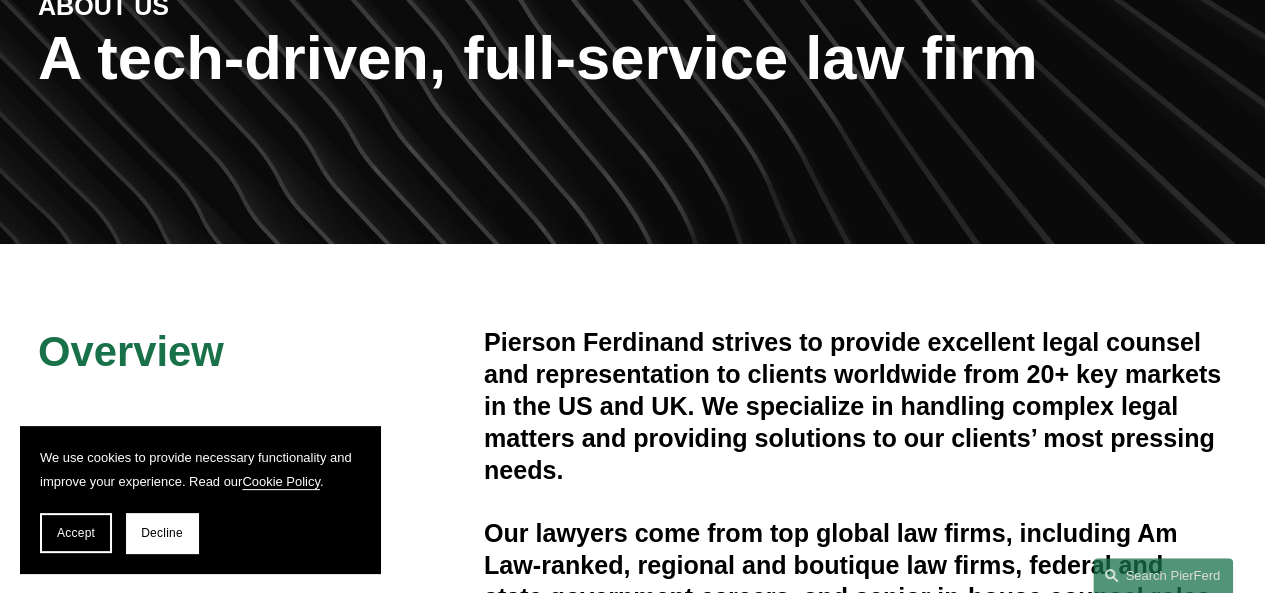 scroll, scrollTop: 300, scrollLeft: 0, axis: vertical 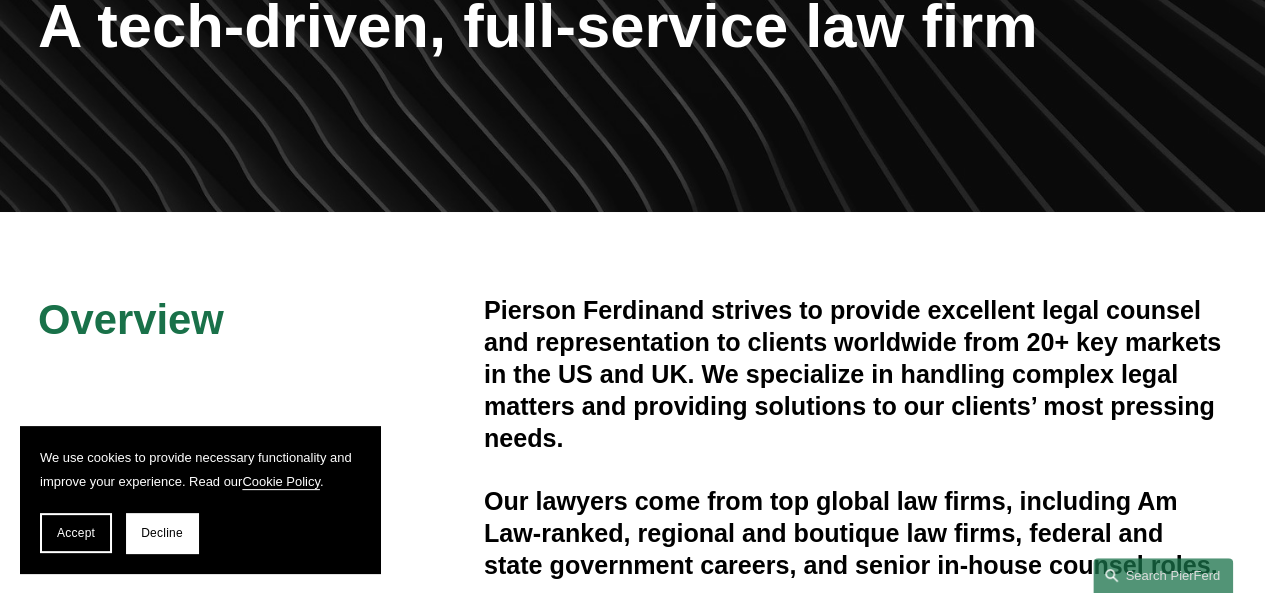 click on "Decline" at bounding box center [162, 533] 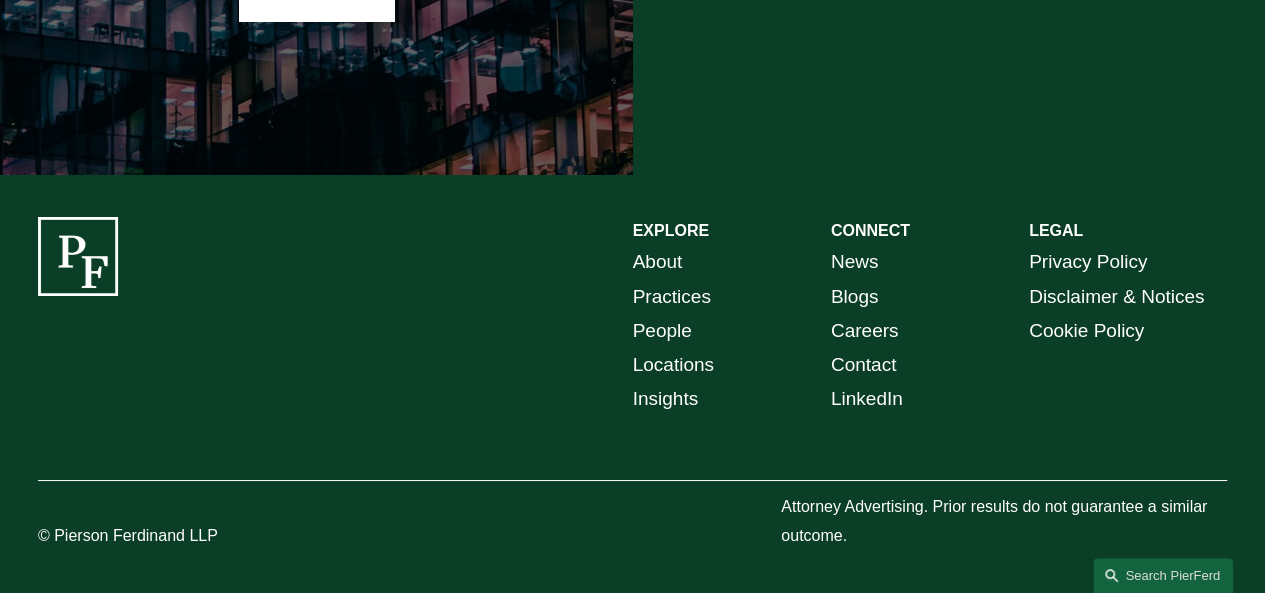 scroll, scrollTop: 3548, scrollLeft: 0, axis: vertical 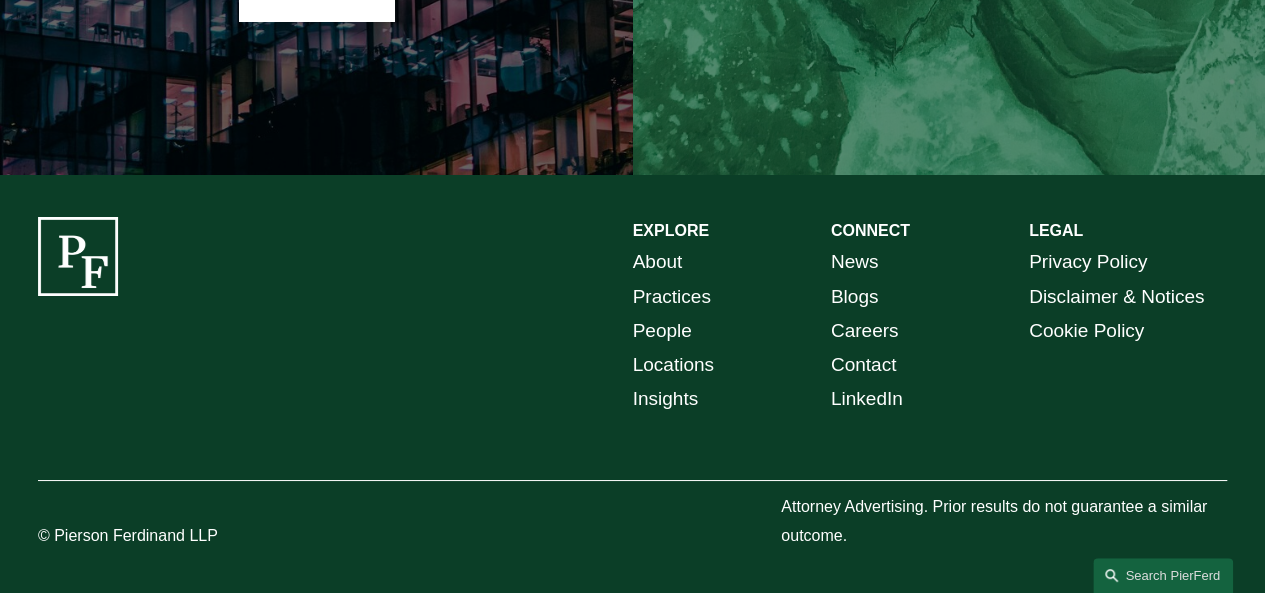 click on "Practices" at bounding box center (672, 297) 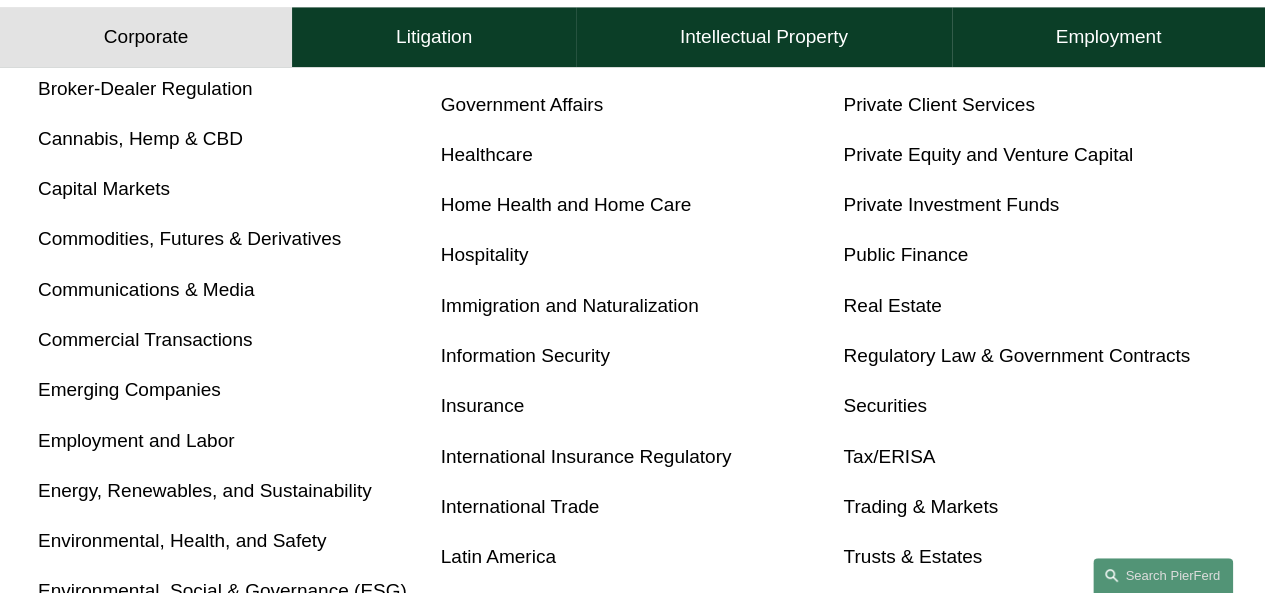 scroll, scrollTop: 900, scrollLeft: 0, axis: vertical 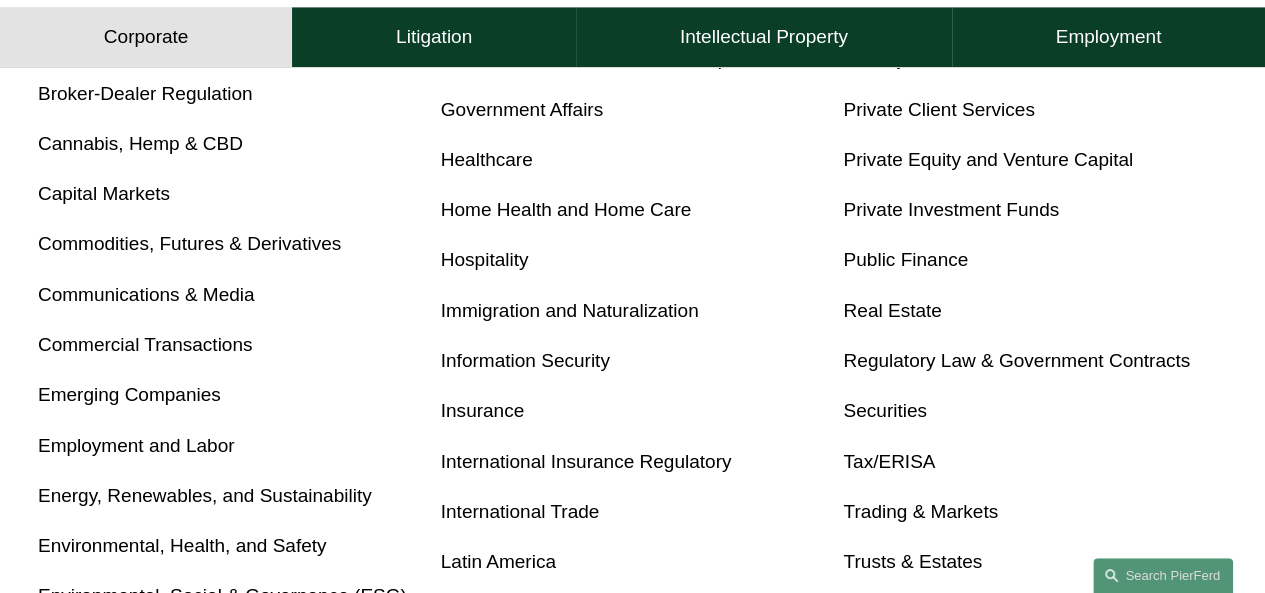 click on "Insurance" at bounding box center [483, 410] 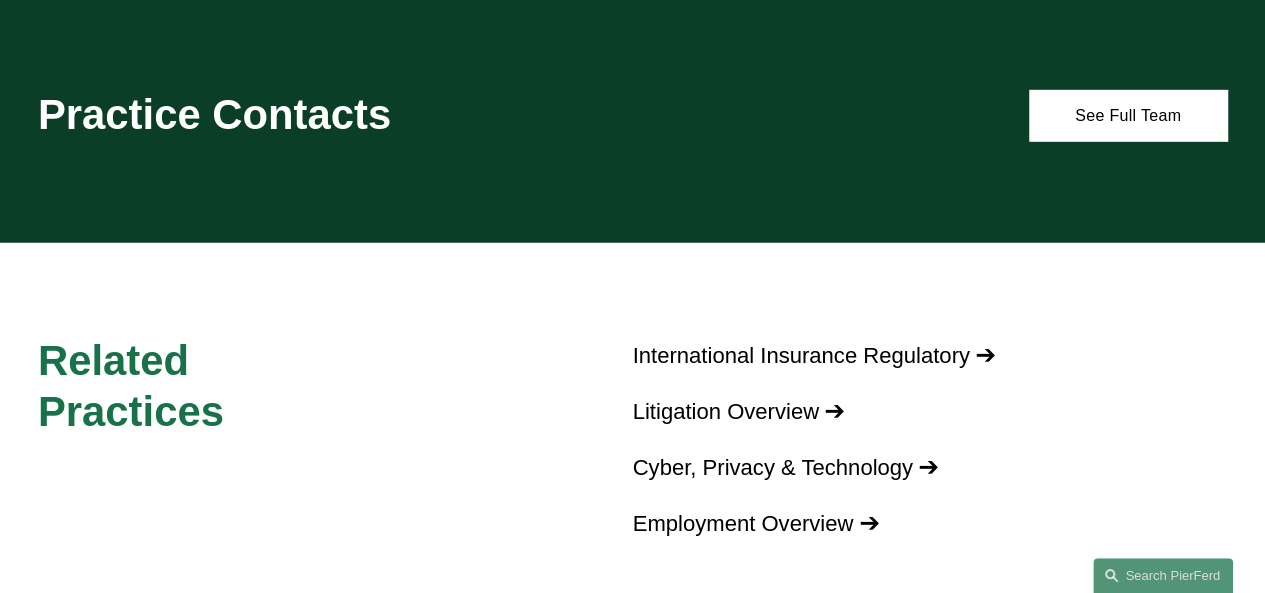 scroll, scrollTop: 3000, scrollLeft: 0, axis: vertical 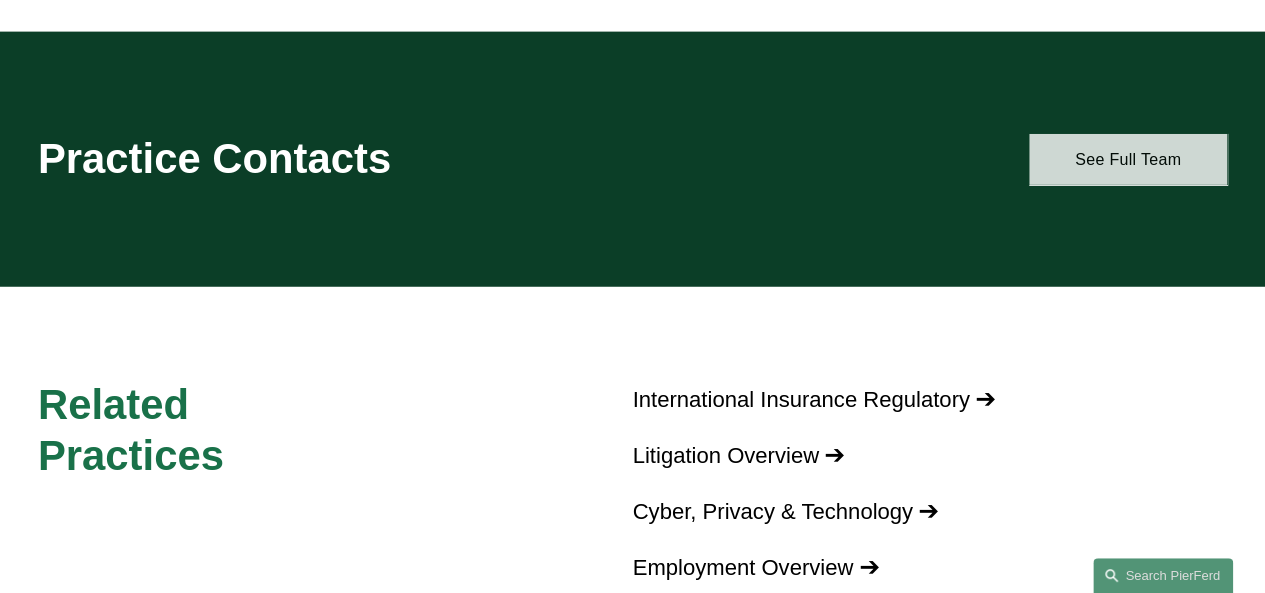 click on "See Full Team" at bounding box center (1128, 159) 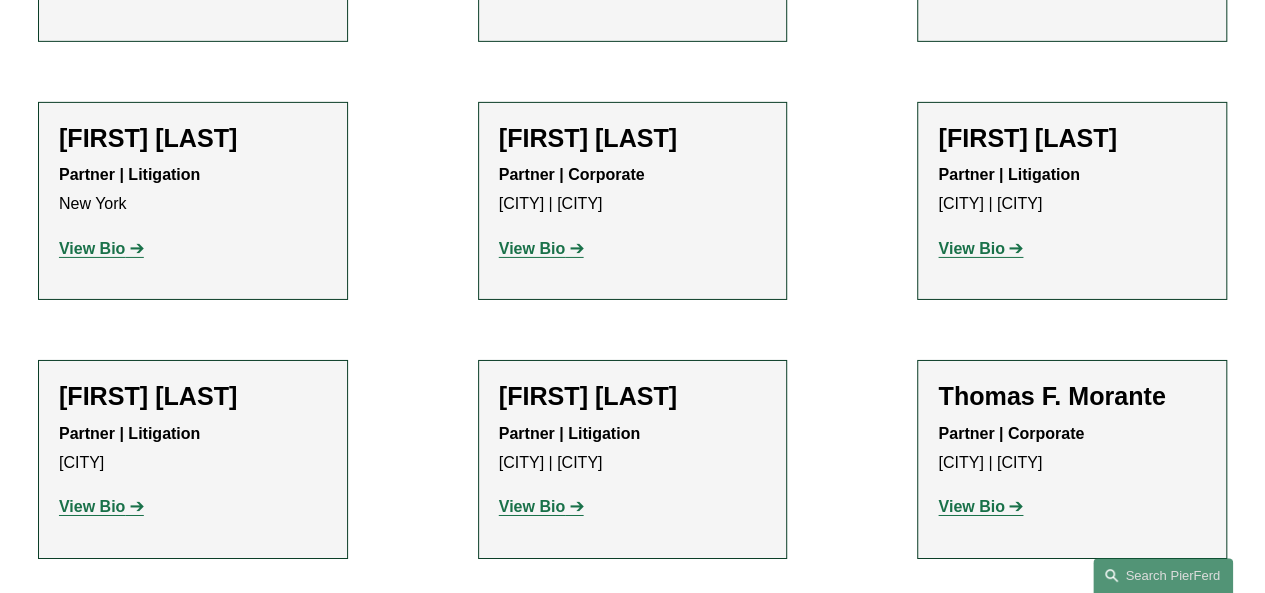 scroll, scrollTop: 3300, scrollLeft: 0, axis: vertical 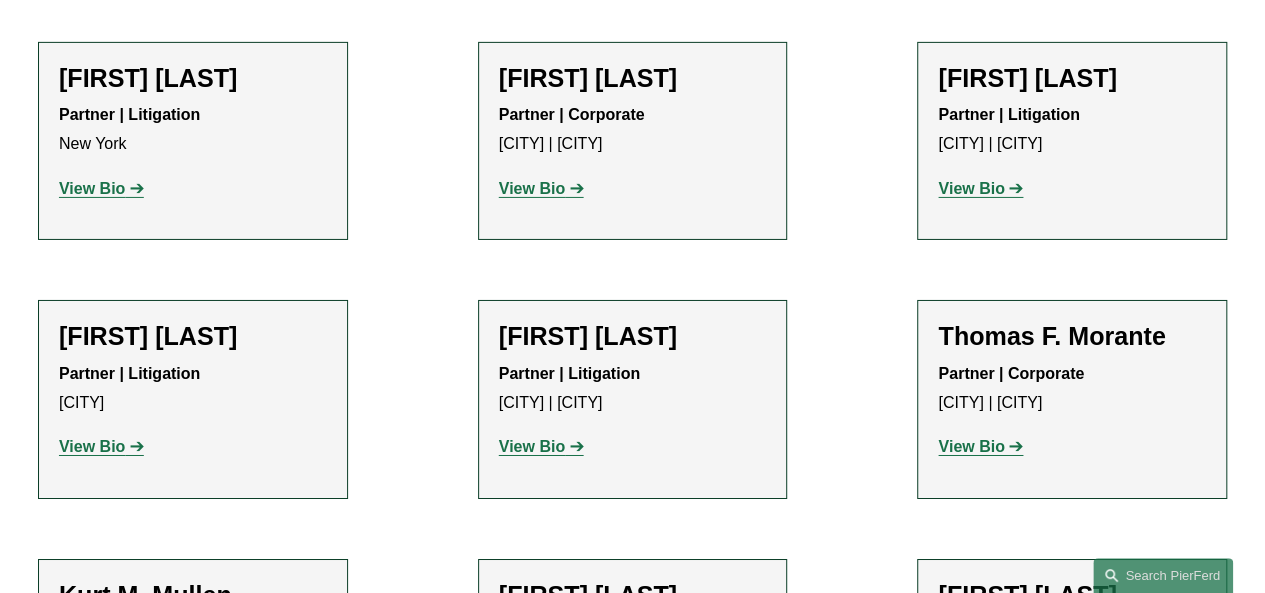 click on "View Bio" 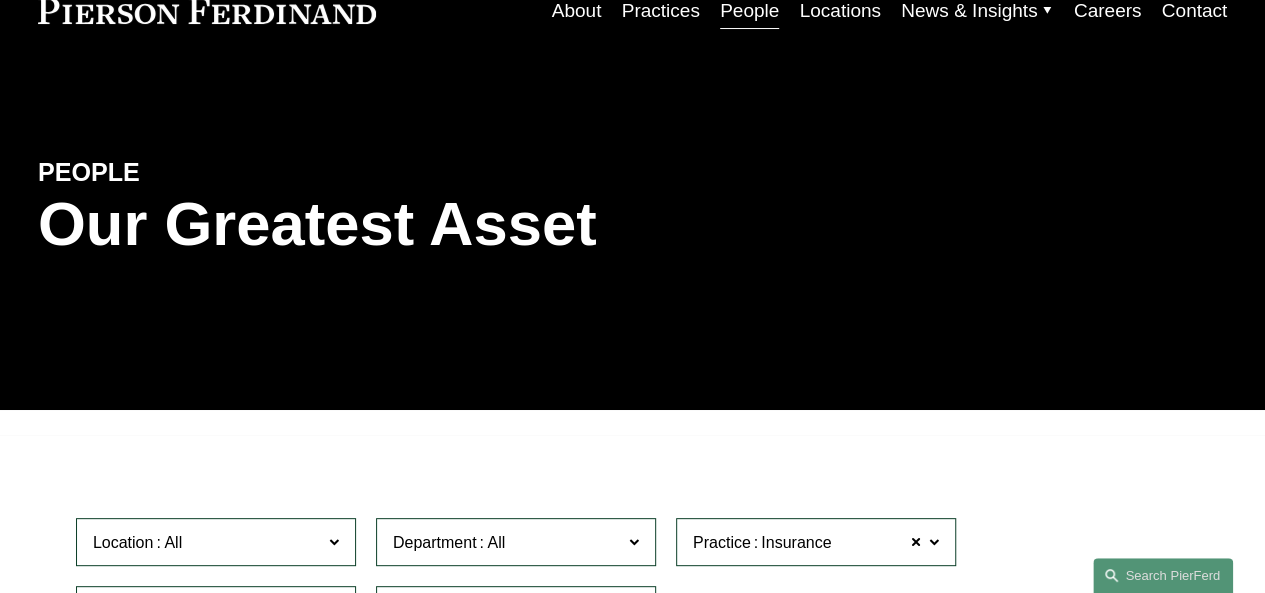 scroll, scrollTop: 0, scrollLeft: 0, axis: both 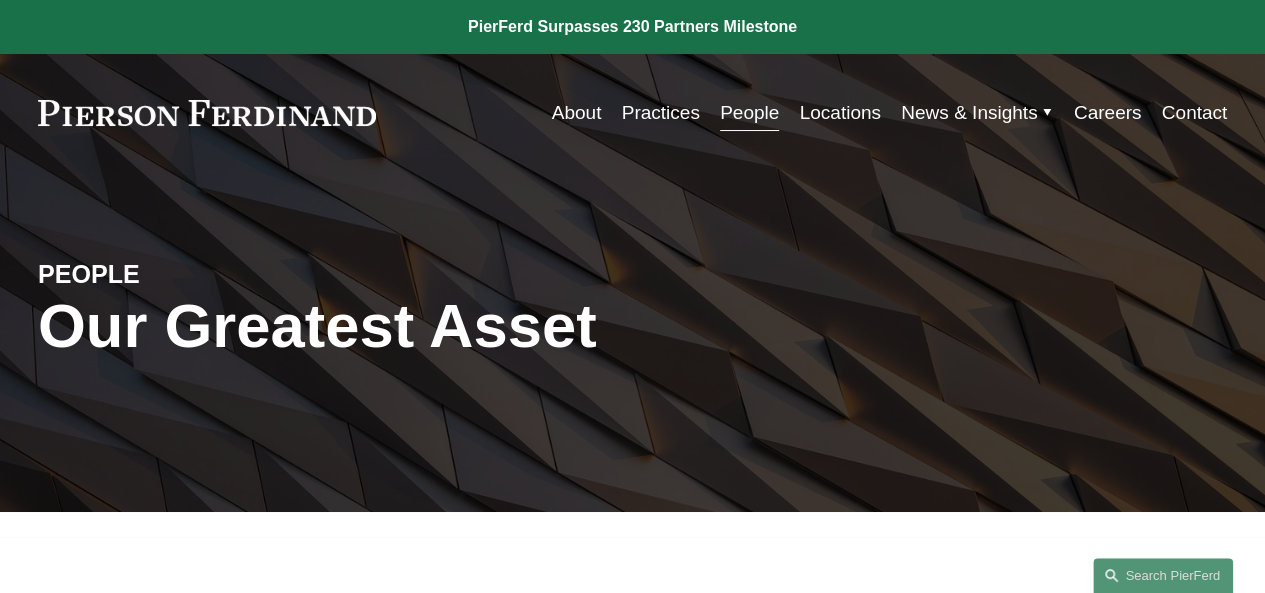 click on "Locations" at bounding box center [839, 113] 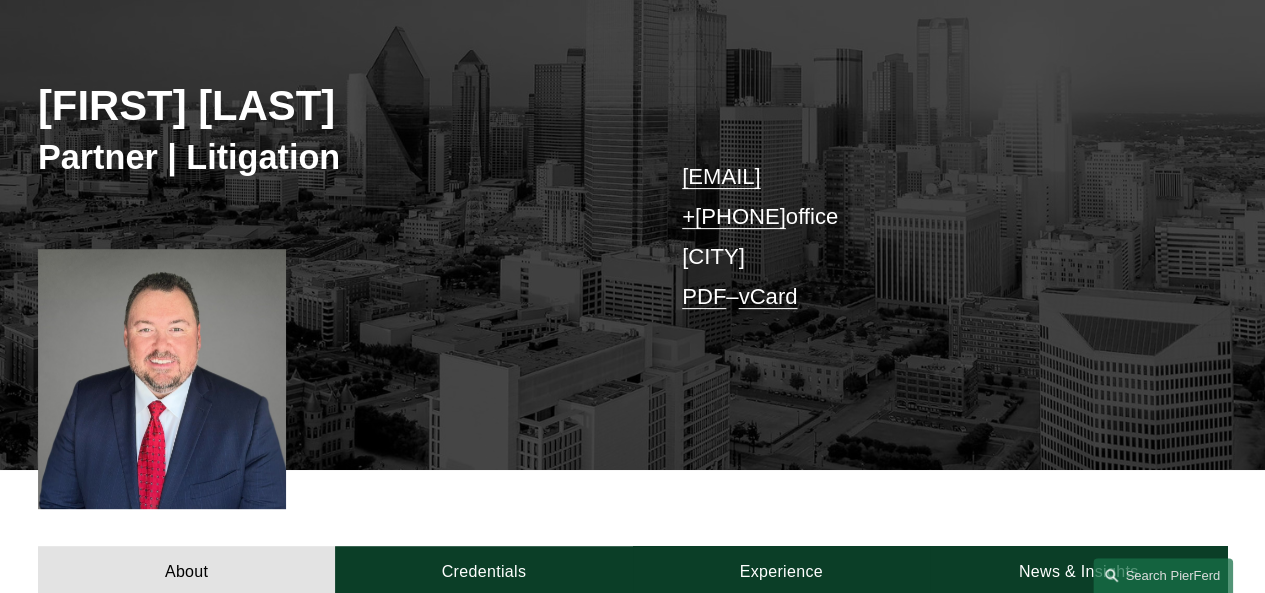 scroll, scrollTop: 0, scrollLeft: 0, axis: both 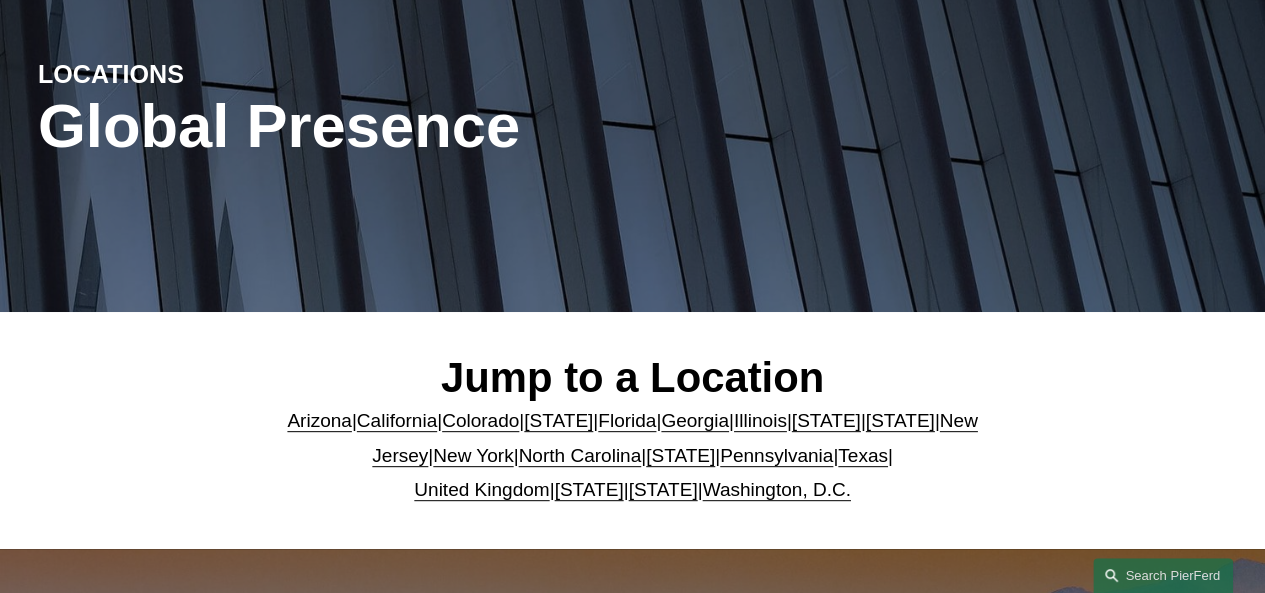 click on "New Jersey" at bounding box center (674, 437) 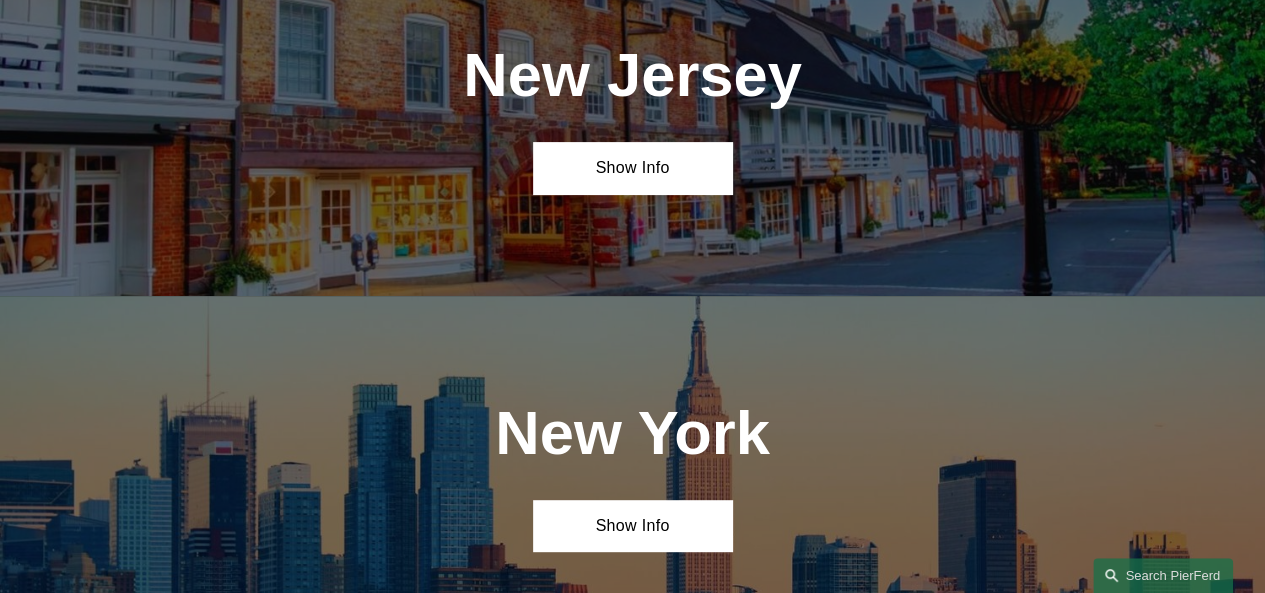 scroll, scrollTop: 4048, scrollLeft: 0, axis: vertical 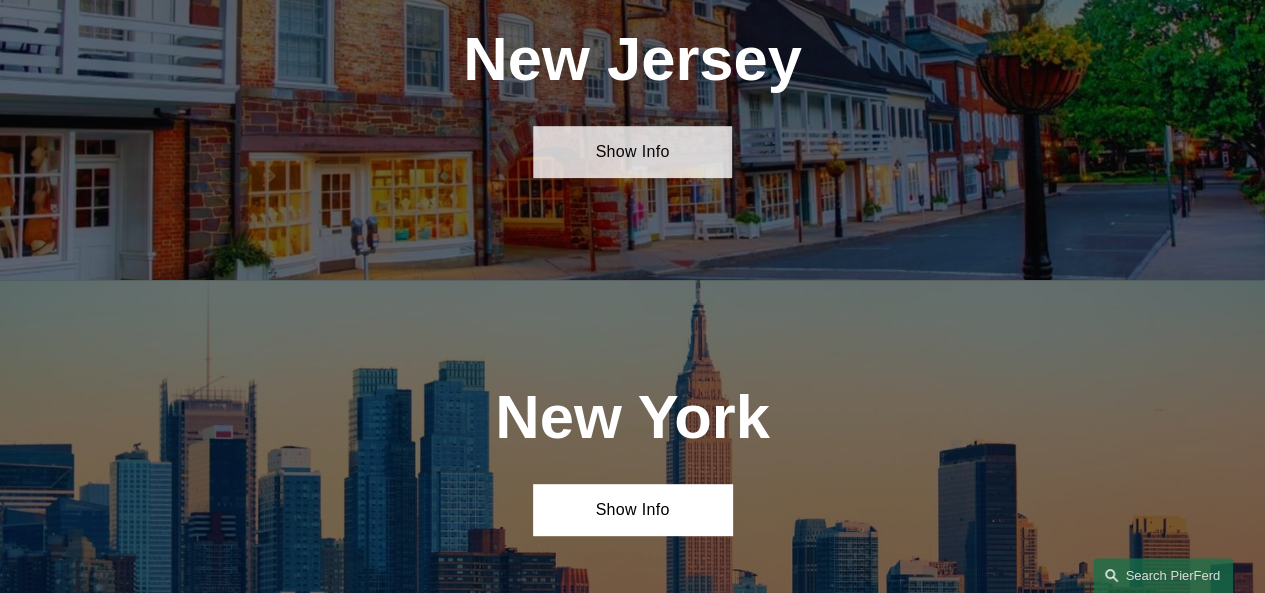 click on "Show Info" at bounding box center (632, 151) 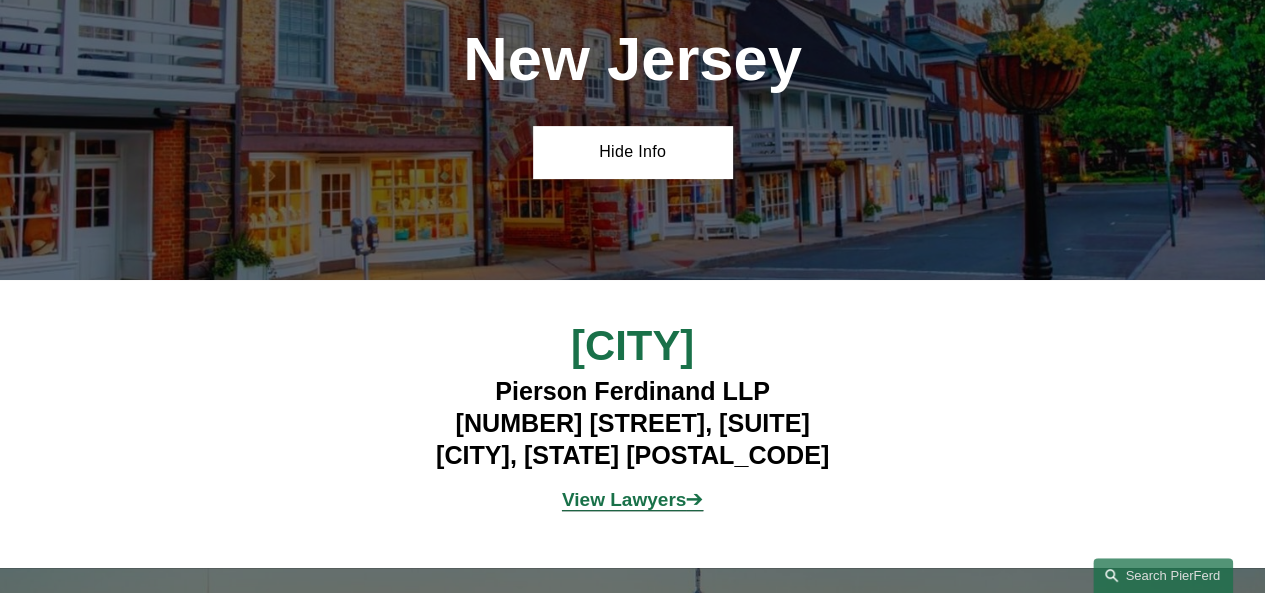 scroll, scrollTop: 4148, scrollLeft: 0, axis: vertical 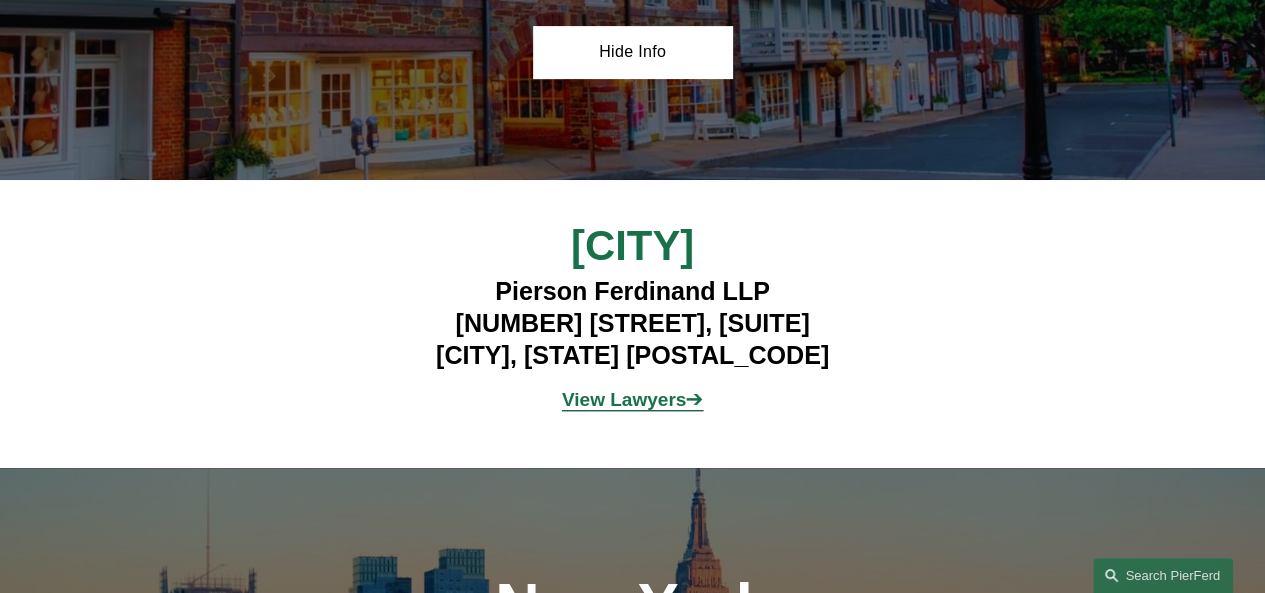 click on "View Lawyers" at bounding box center (624, 399) 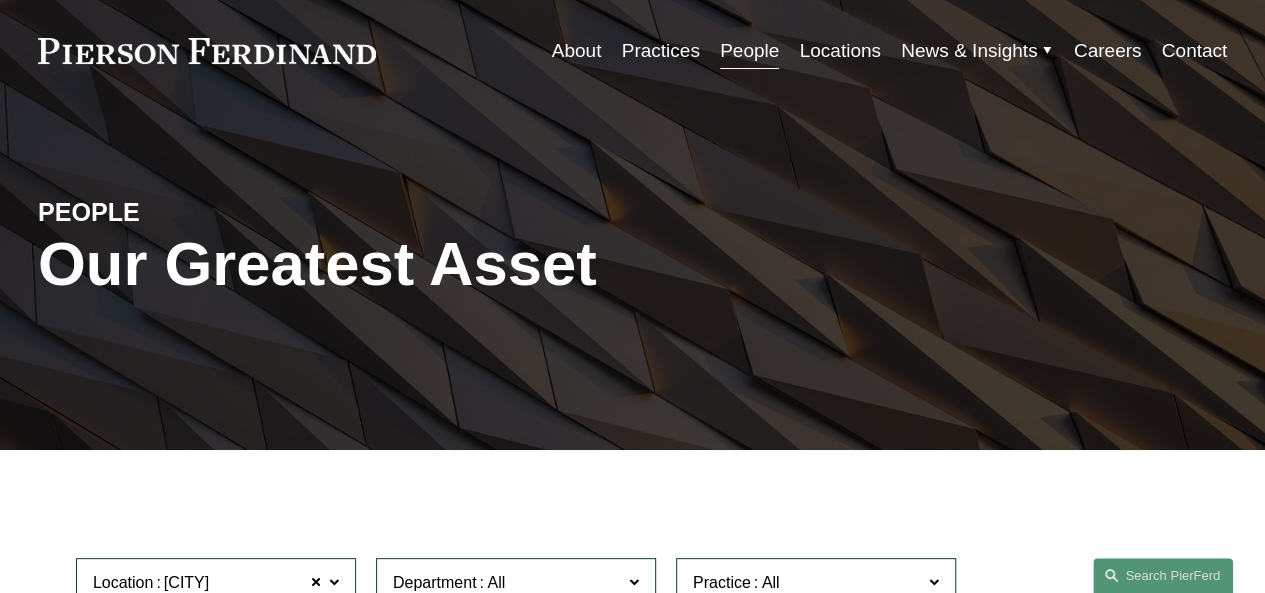scroll, scrollTop: 0, scrollLeft: 0, axis: both 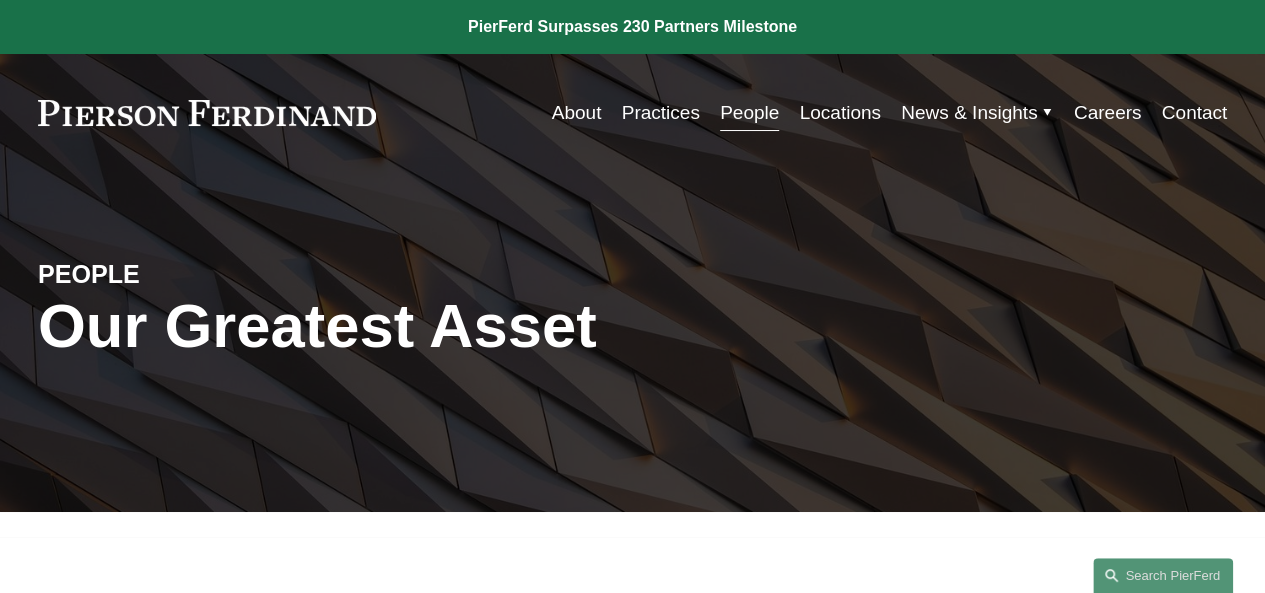 click on "Careers" at bounding box center [1108, 113] 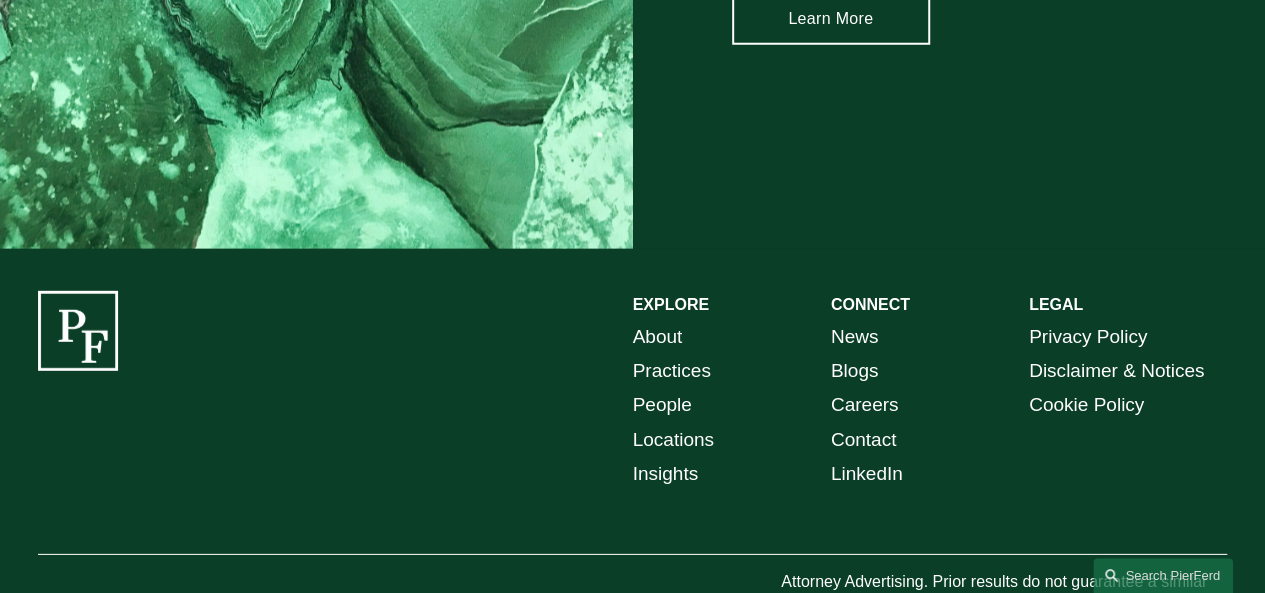 scroll, scrollTop: 2843, scrollLeft: 0, axis: vertical 